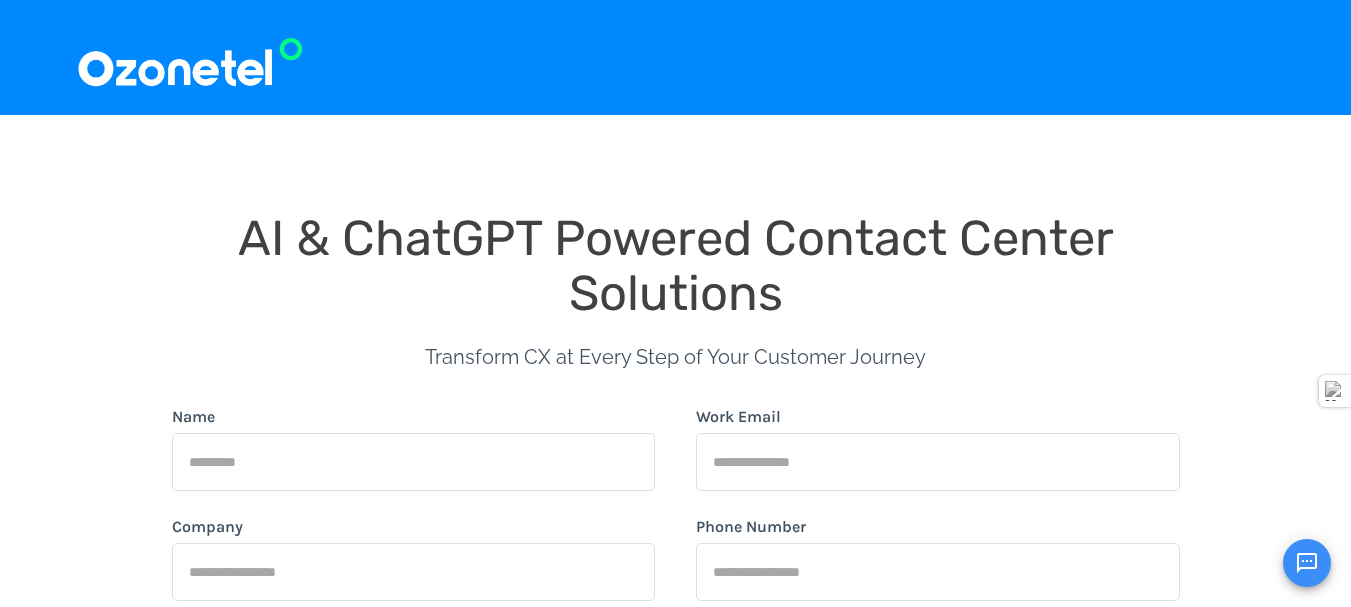 scroll, scrollTop: 632, scrollLeft: 0, axis: vertical 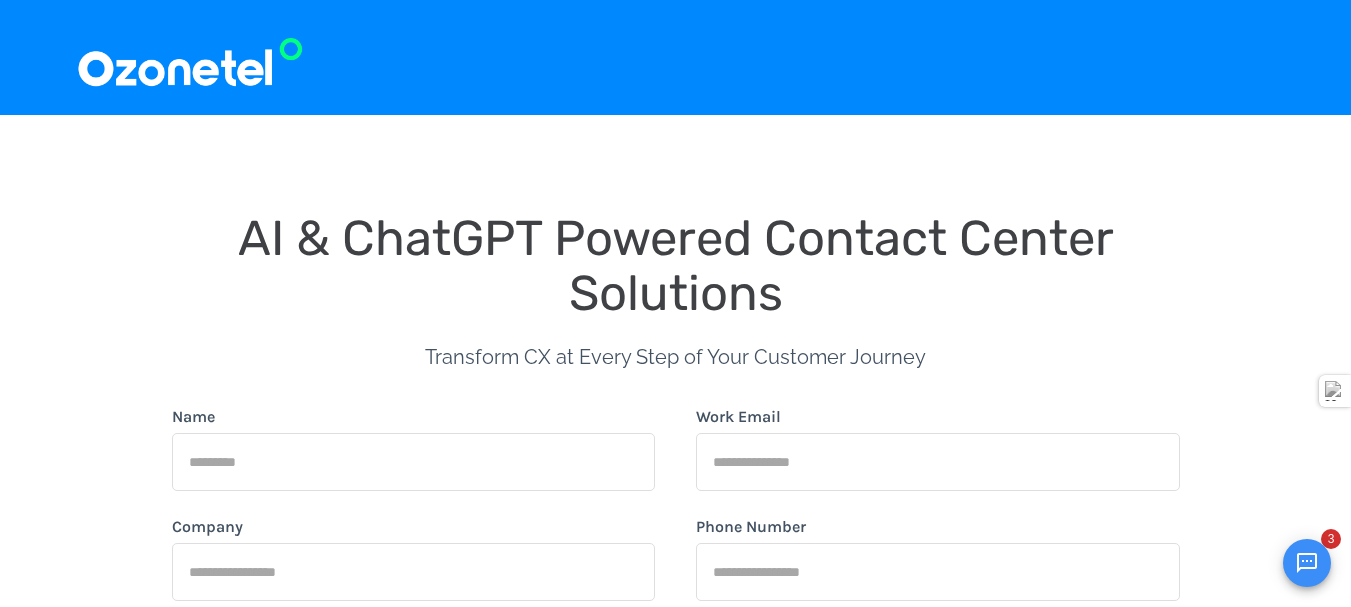 click on "AI & ChatGPT Powered Contact Center Solutions Transform CX at Every Step of Your Customer Journey Name Work Email Company Phone Number Schedule a callback Thank you! Your form has been successfully submitted. Trusted by 2500+ Businesses across 150 countries Secure ISO Certified | HIPAA compliant | 99.9% Uptime Scalable Used across 18 telecom circles in [GEOGRAPHIC_DATA] and 150+ countries. Sophisticated 10+ years of experience. The most comprehensive, full-featured solution in the market. Unified Dashboards. For Effortless Omnichannel CX. A unified platform to effortlessly manage phone calls, SMS, WhatsApp, and more. Your agents can effortlessly switch between voice and digital channels on a single dashboard.  Ensure conversational continuity for your customers across channels. Schedule a Callback Deep CRM Integrations. For Unmatched Automation. Schedule a Callback Superior Monitoring. For Transformed Agent Performance. Schedule a Callback Amazing customer reviews" at bounding box center (675, 2294) 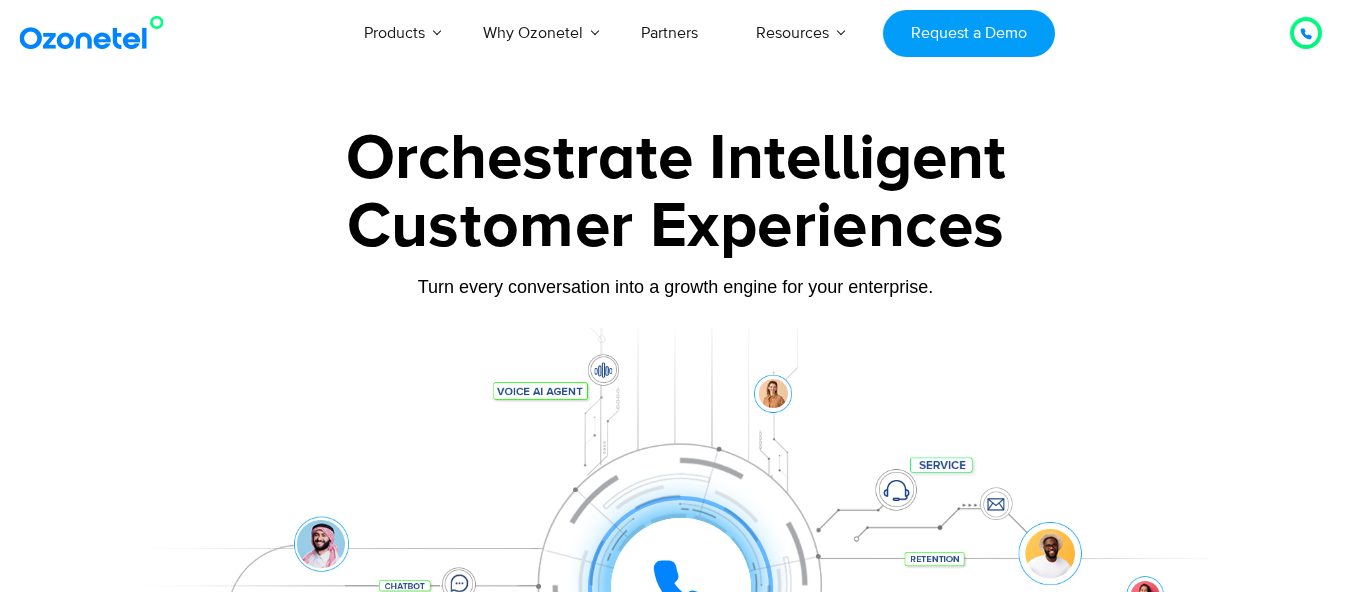 scroll, scrollTop: 0, scrollLeft: 0, axis: both 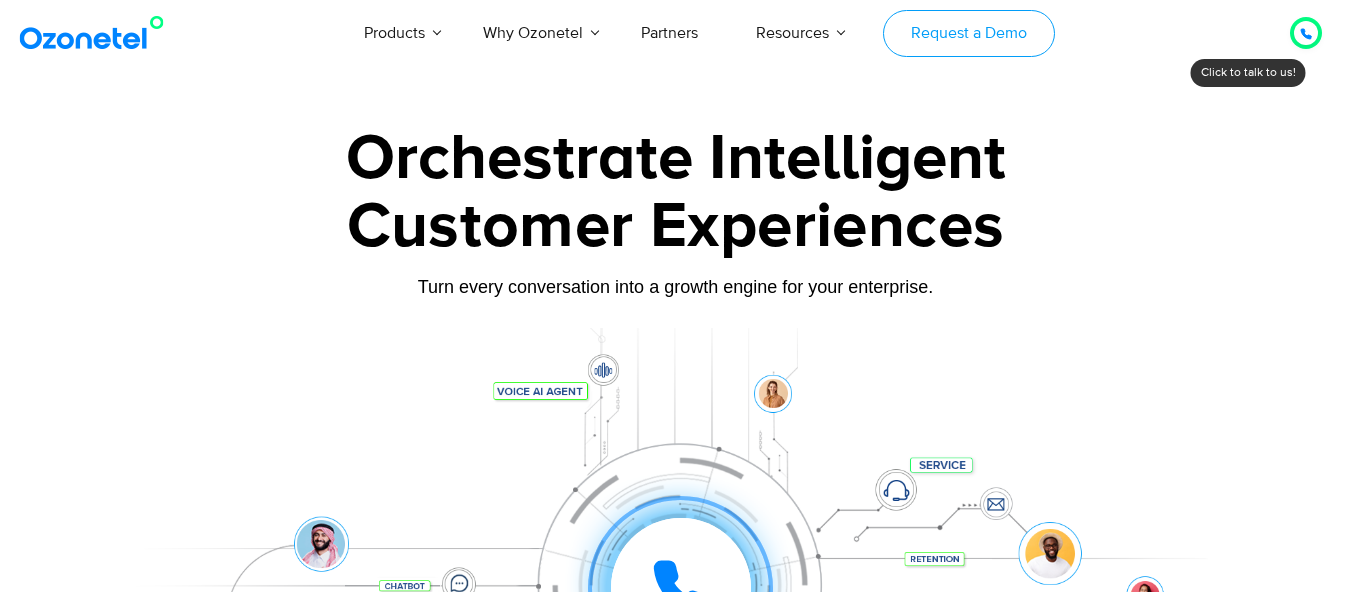 click on "Request a Demo" at bounding box center [968, 33] 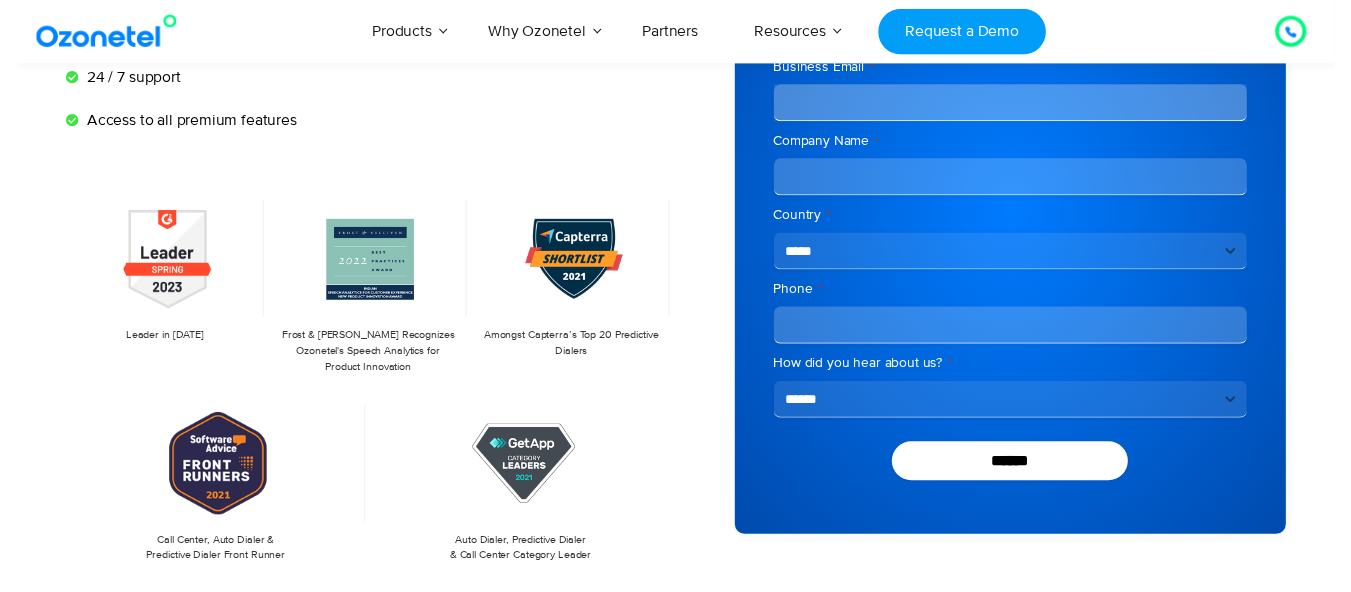 scroll, scrollTop: 108, scrollLeft: 0, axis: vertical 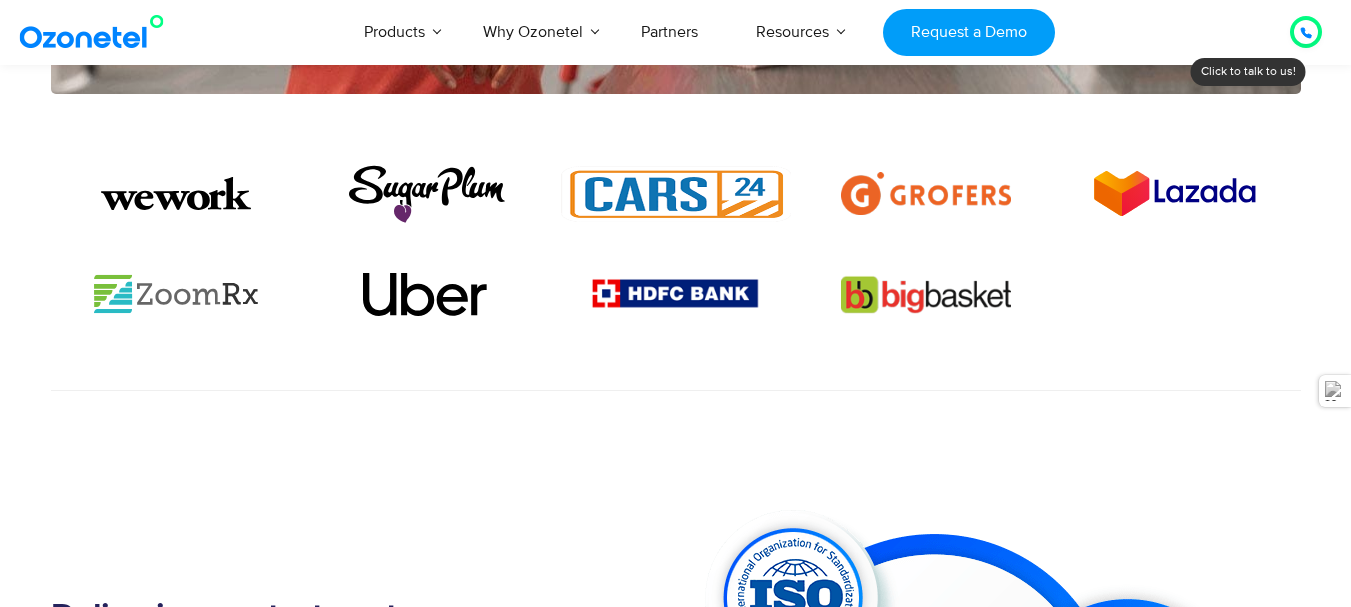 click on "USA : +1-408-440-54451-408-440-5445
INDIA : 1800-123-150150
Click to talk to us!
Call in progress...
1 2 3 4 5 6 7 8 9 # 0
Products
AI & CX
Voice AI Agents
Agent Assist" at bounding box center [675, 559] 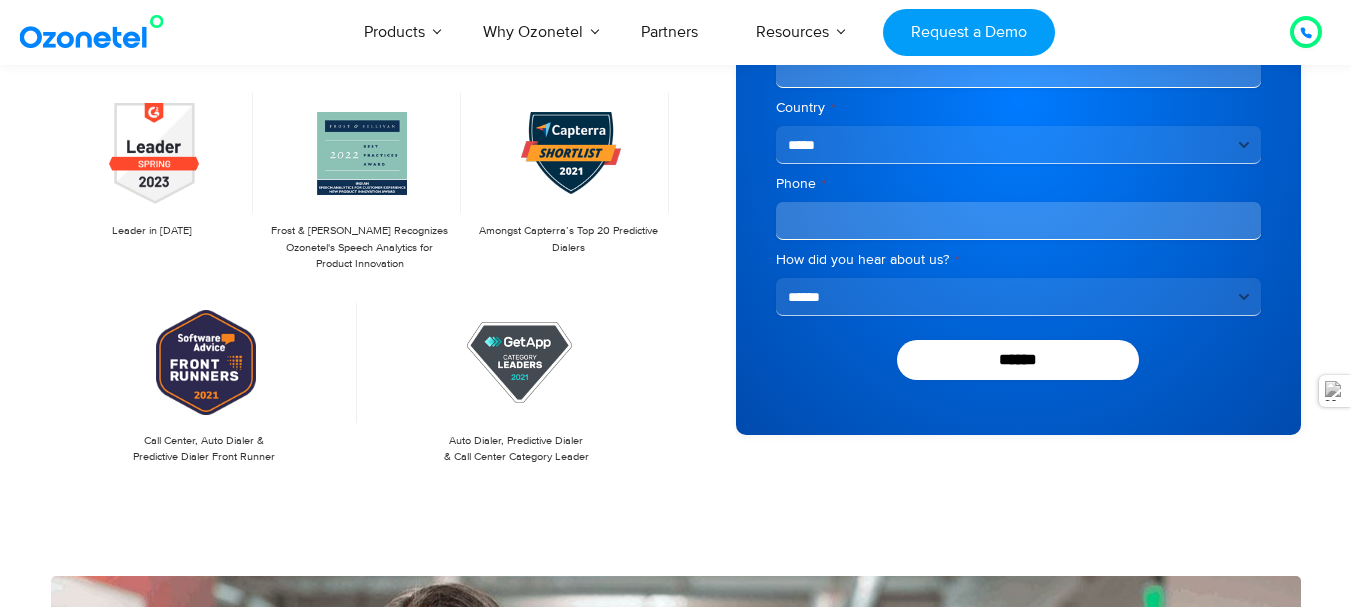 scroll, scrollTop: 1445, scrollLeft: 0, axis: vertical 